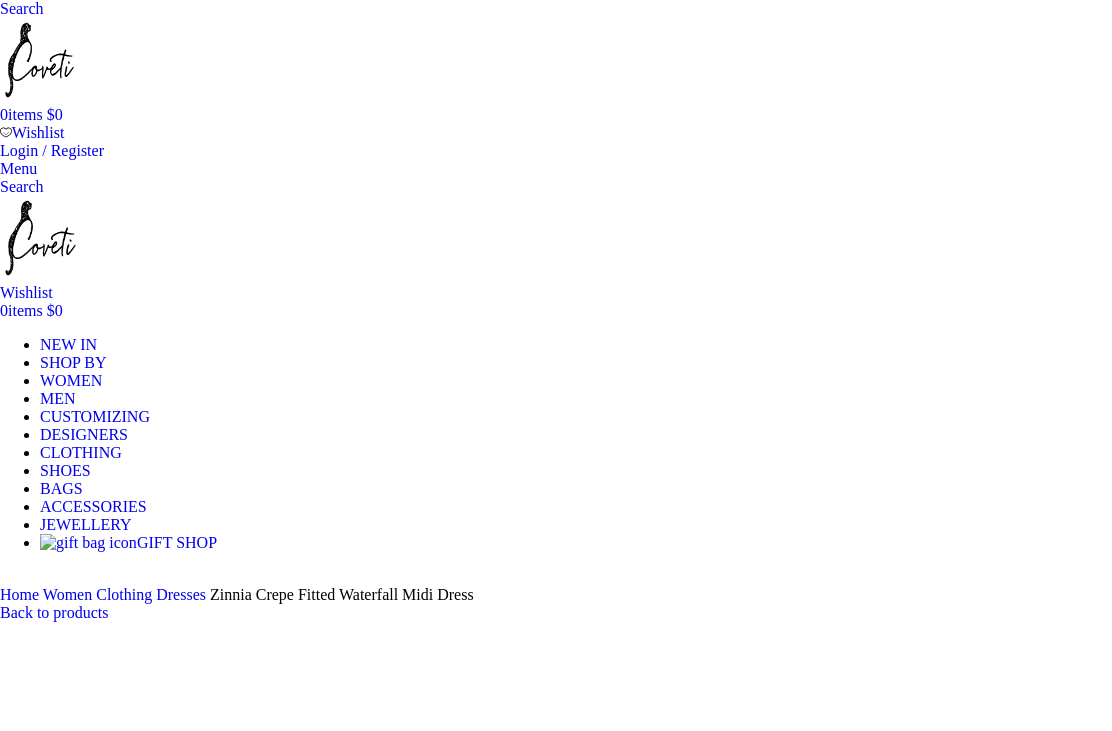 scroll, scrollTop: 0, scrollLeft: 0, axis: both 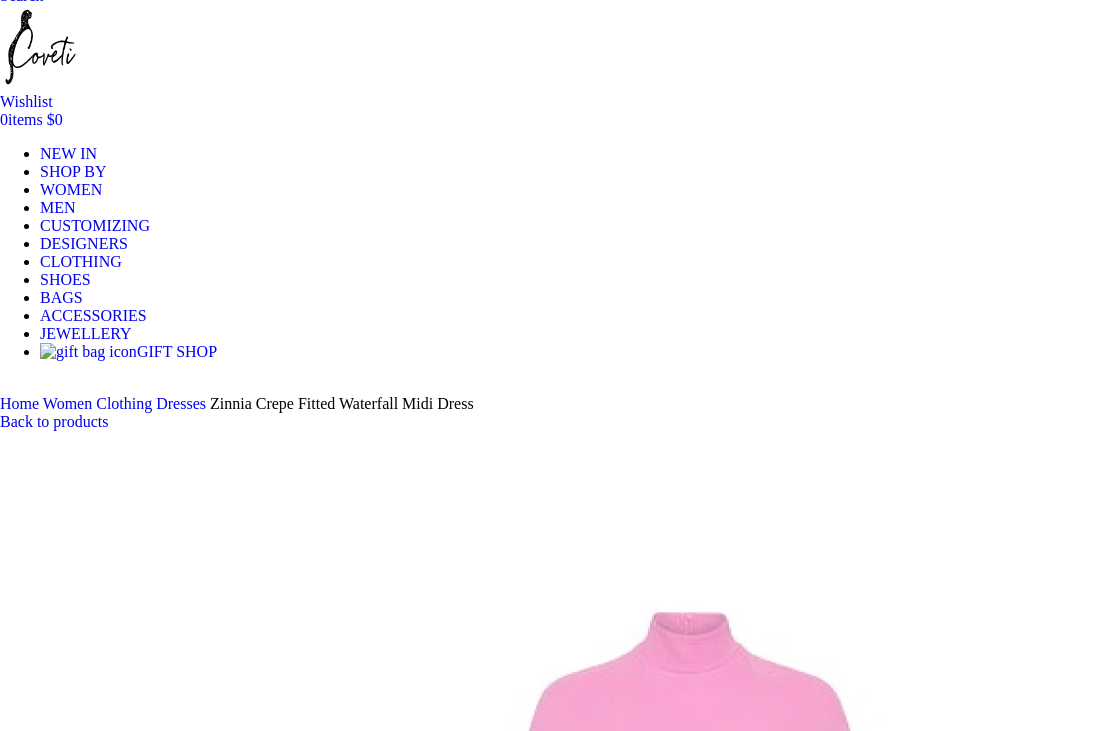 click on "Choose an option 4 UK 6 UK 8 UK 10 UK 12 UK 14 UK 16 UK 18 UK" at bounding box center (108, 6732) 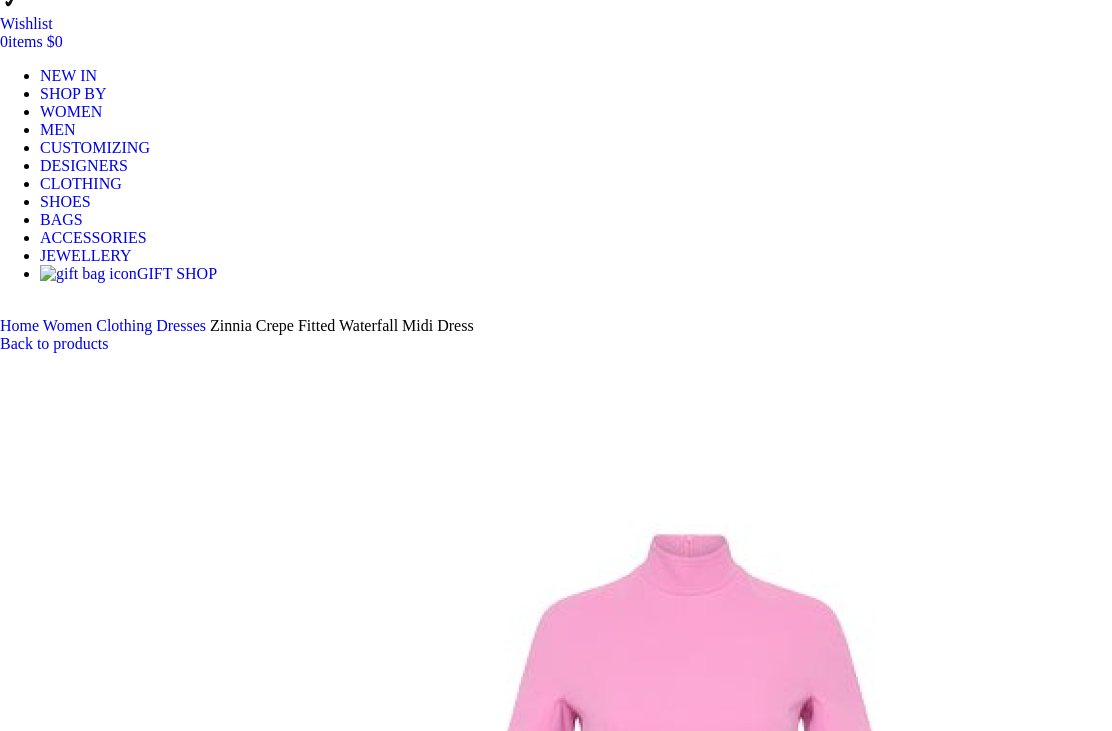 scroll, scrollTop: 271, scrollLeft: 0, axis: vertical 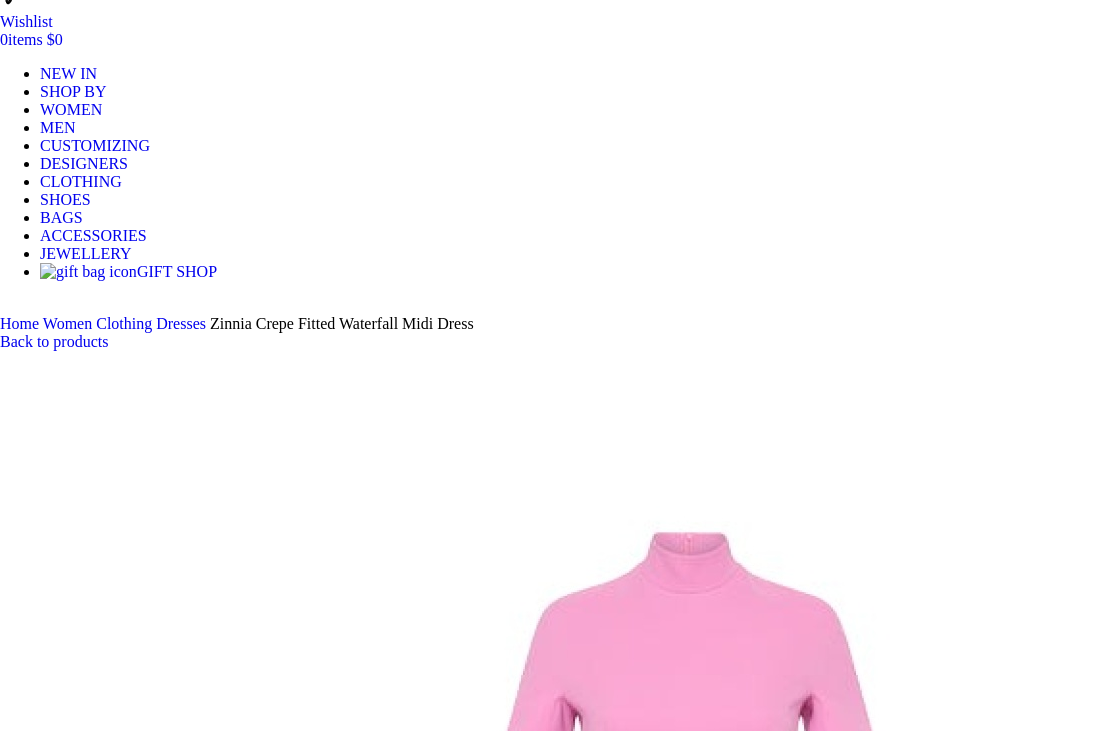 click at bounding box center [310, 5072] 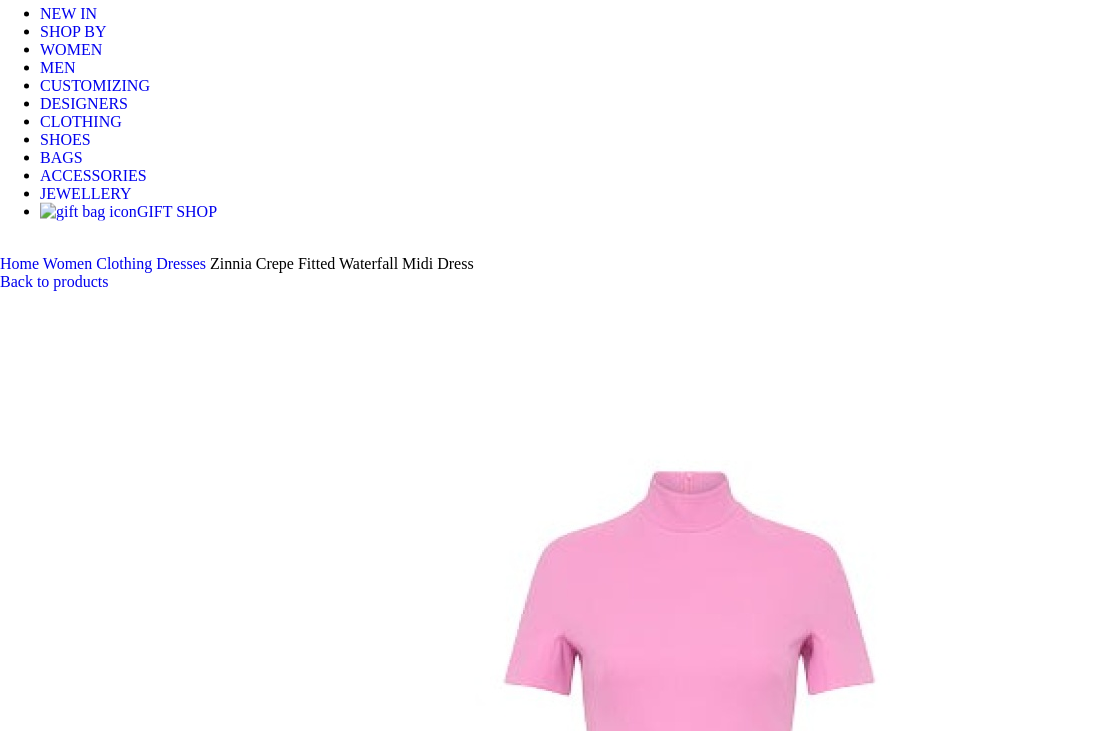 scroll, scrollTop: 341, scrollLeft: 0, axis: vertical 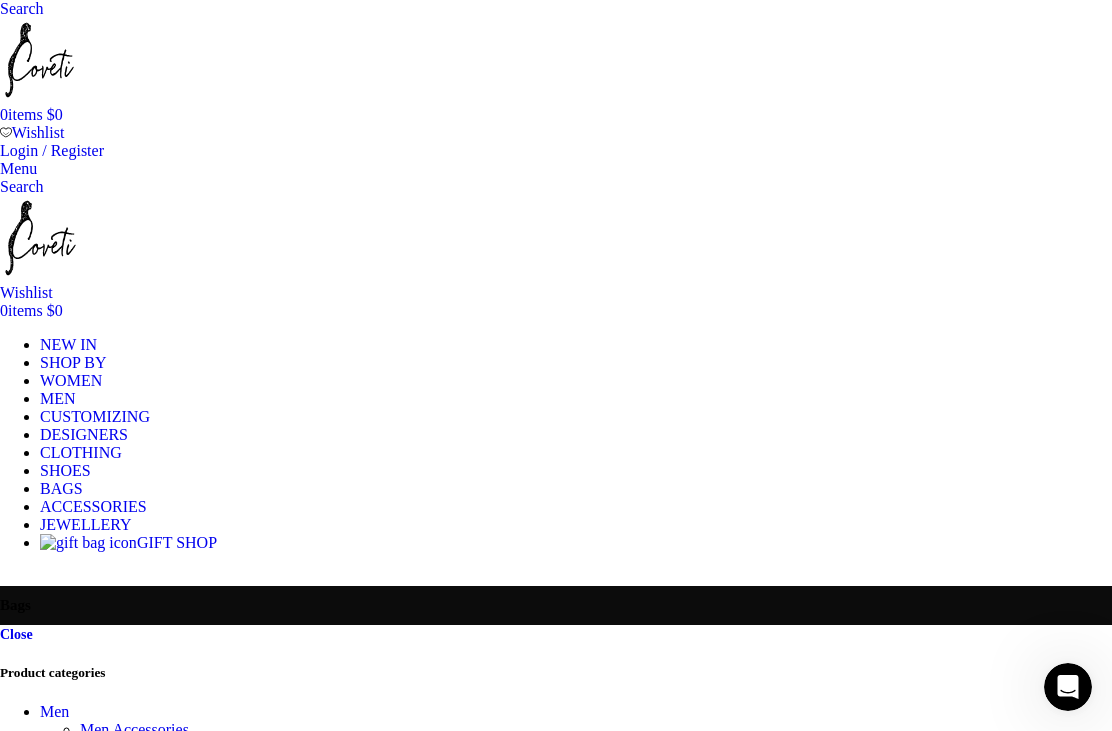 click on "SHOP BY" at bounding box center [73, 362] 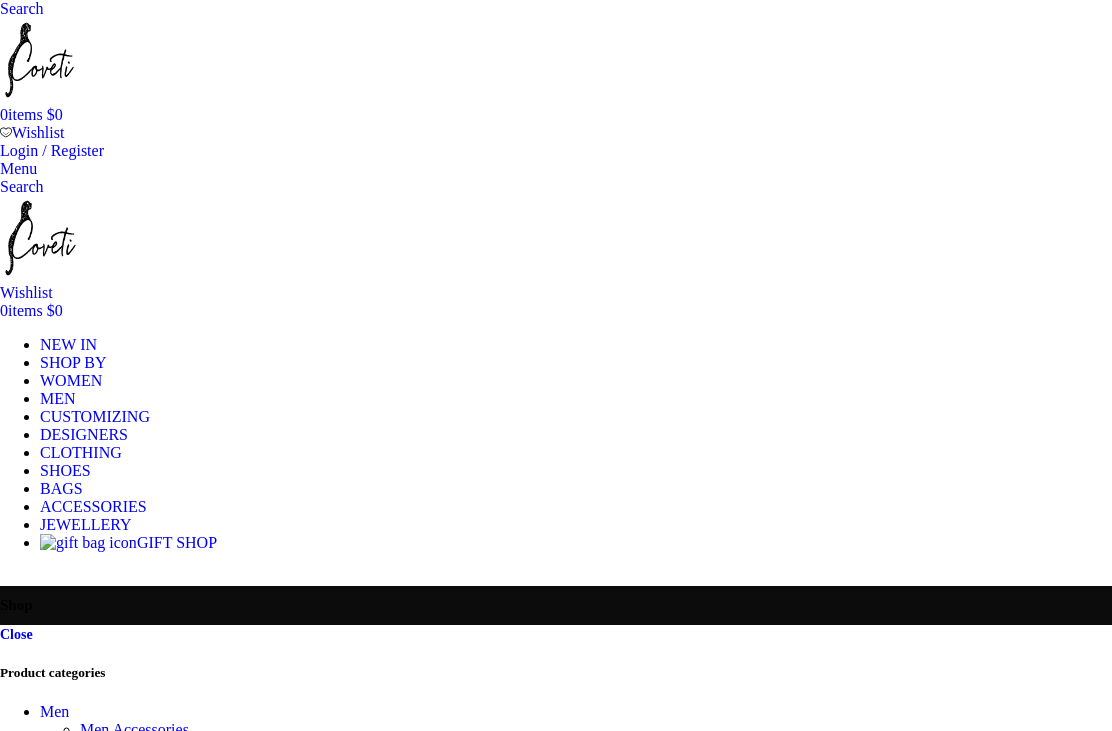 scroll, scrollTop: 0, scrollLeft: 0, axis: both 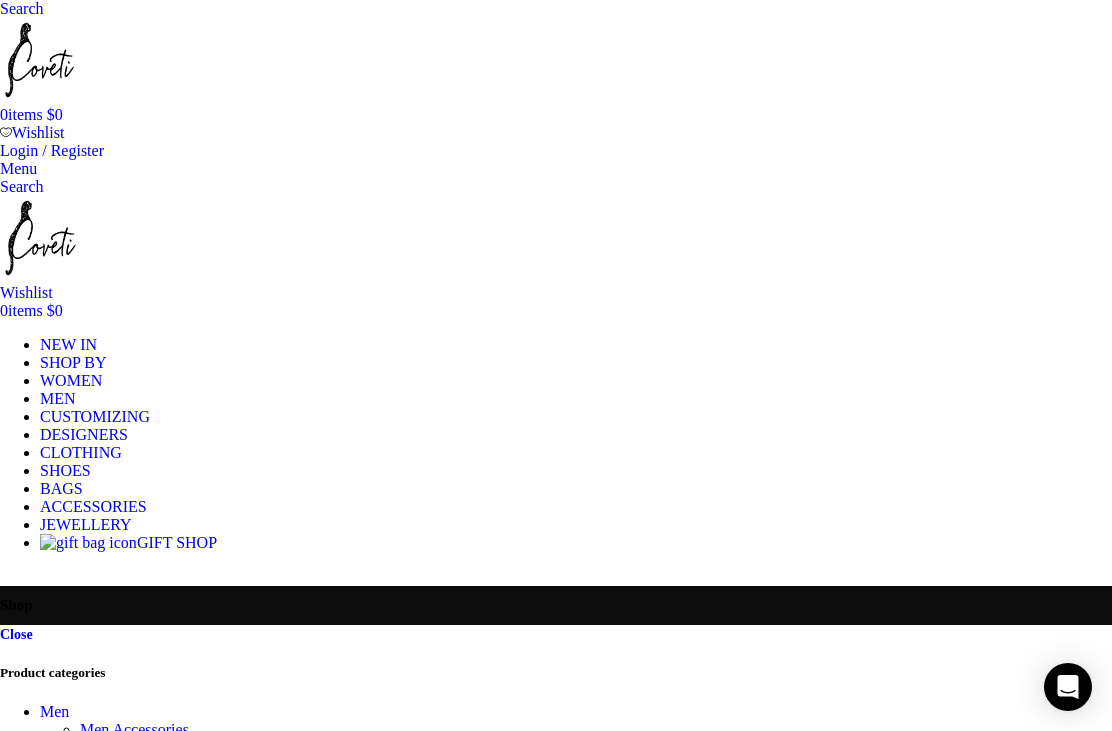 click at bounding box center [1101, 3253] 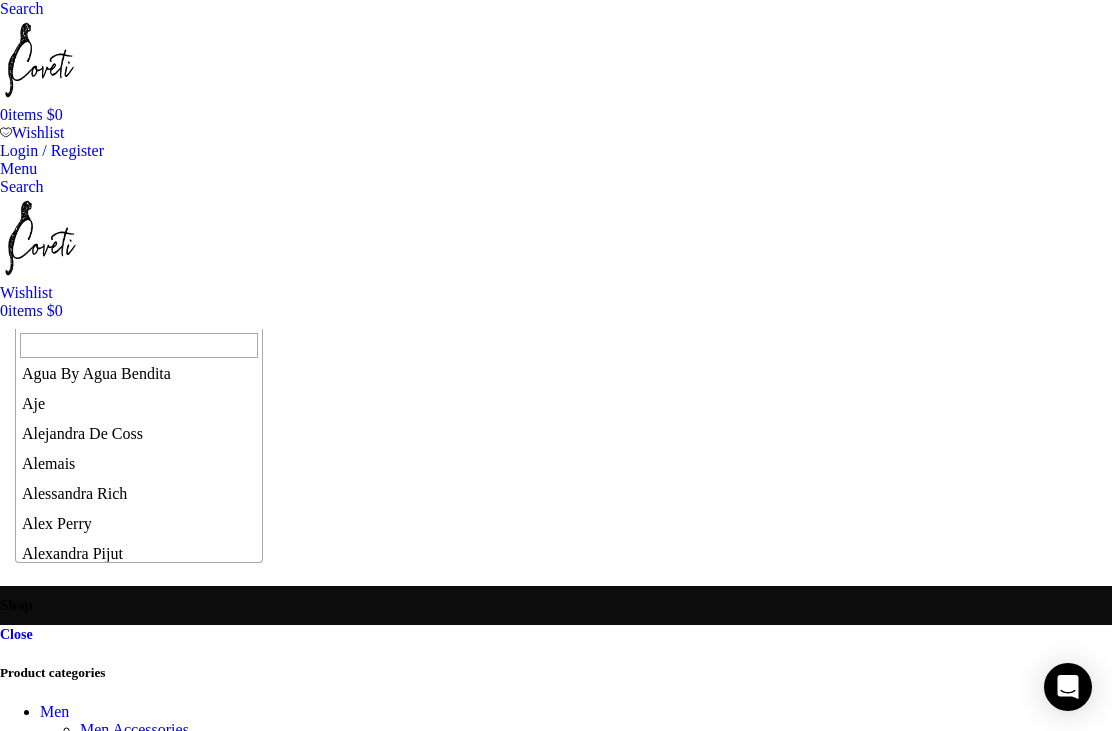 scroll, scrollTop: 68, scrollLeft: 0, axis: vertical 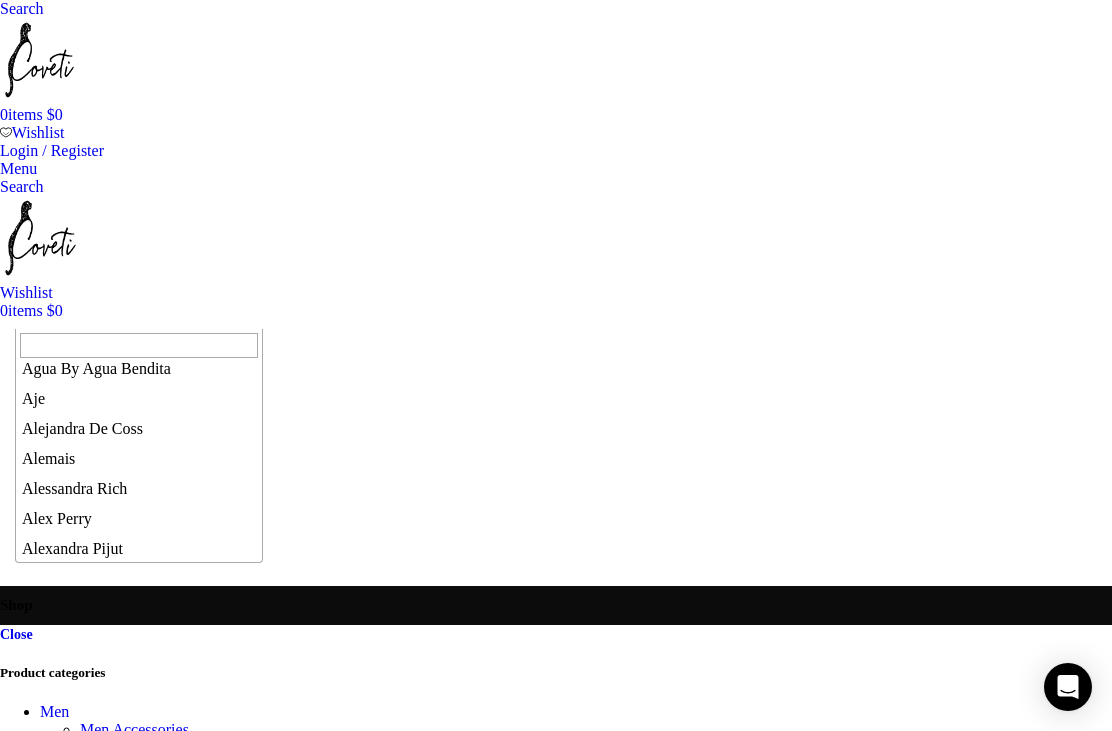 select on "aje" 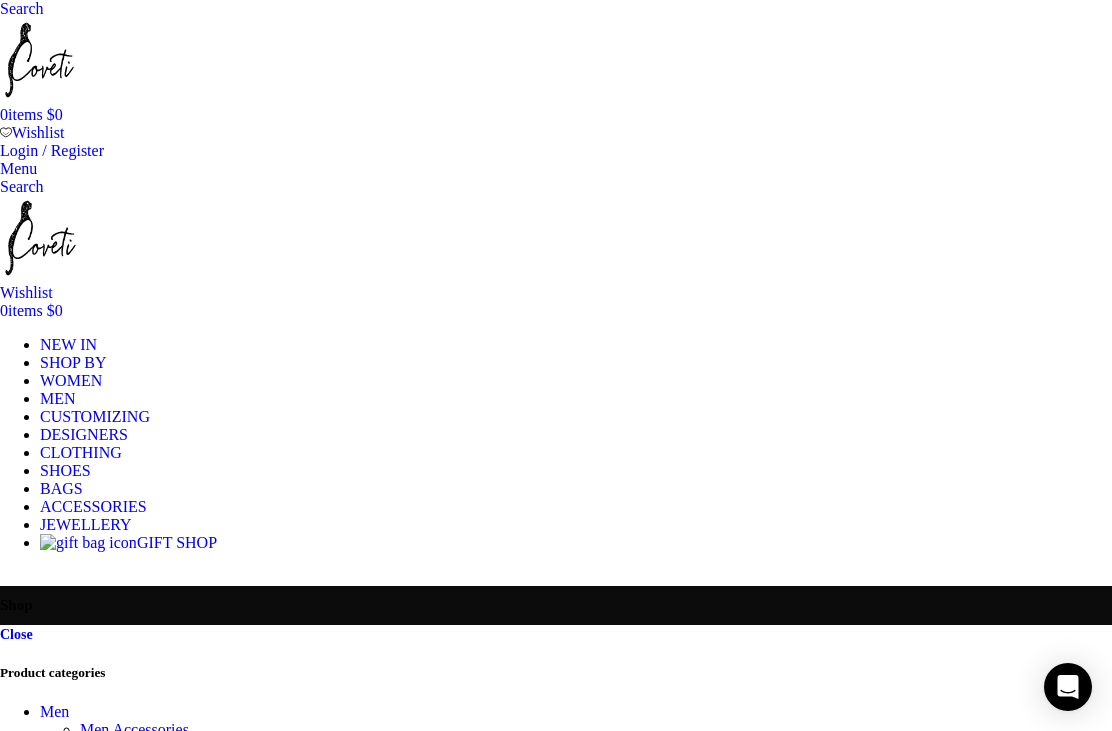 click on "Size" at bounding box center (556, 3795) 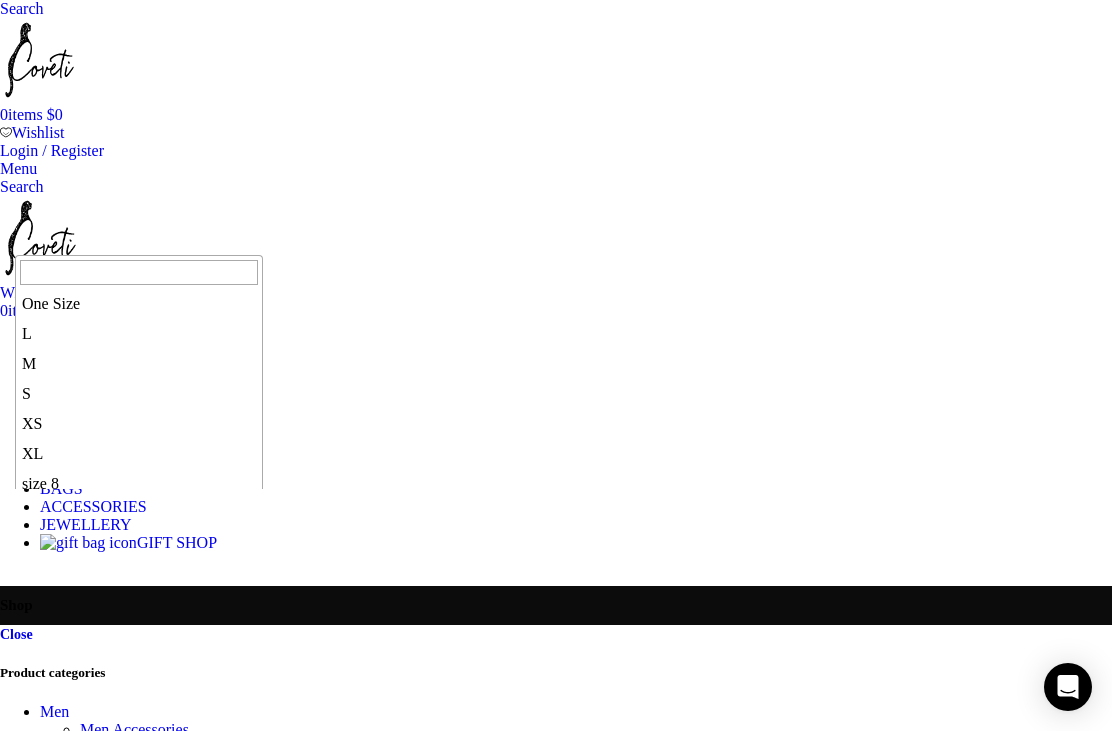 select on "xs" 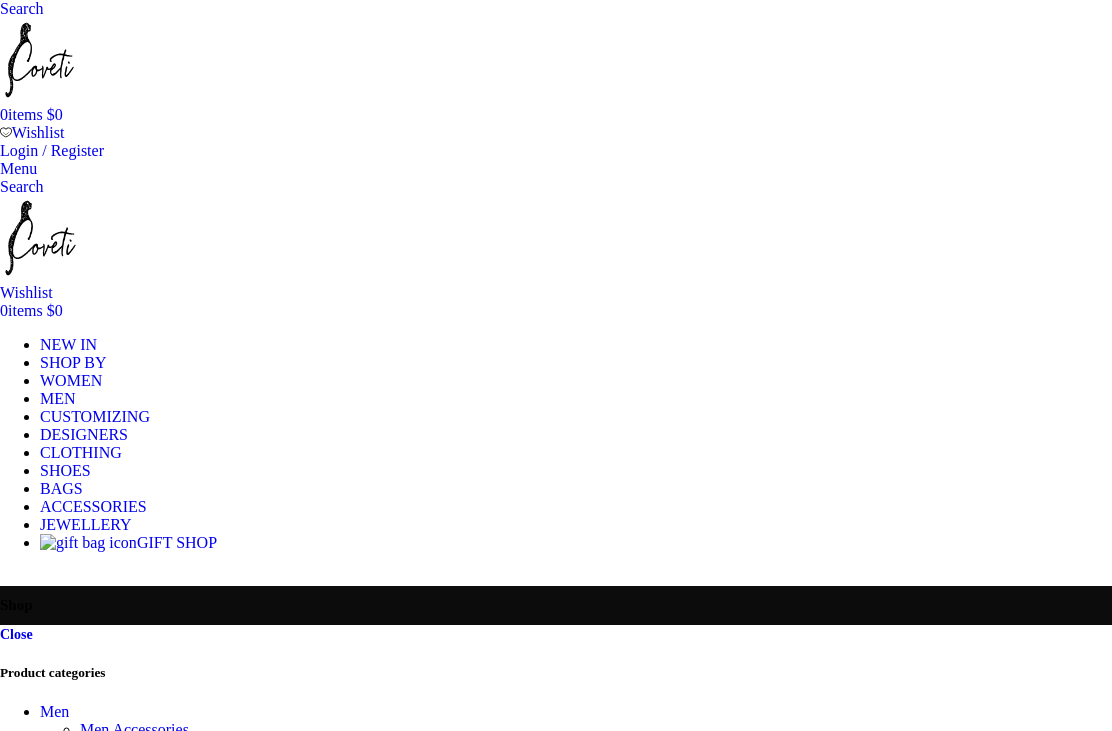 scroll, scrollTop: 0, scrollLeft: 0, axis: both 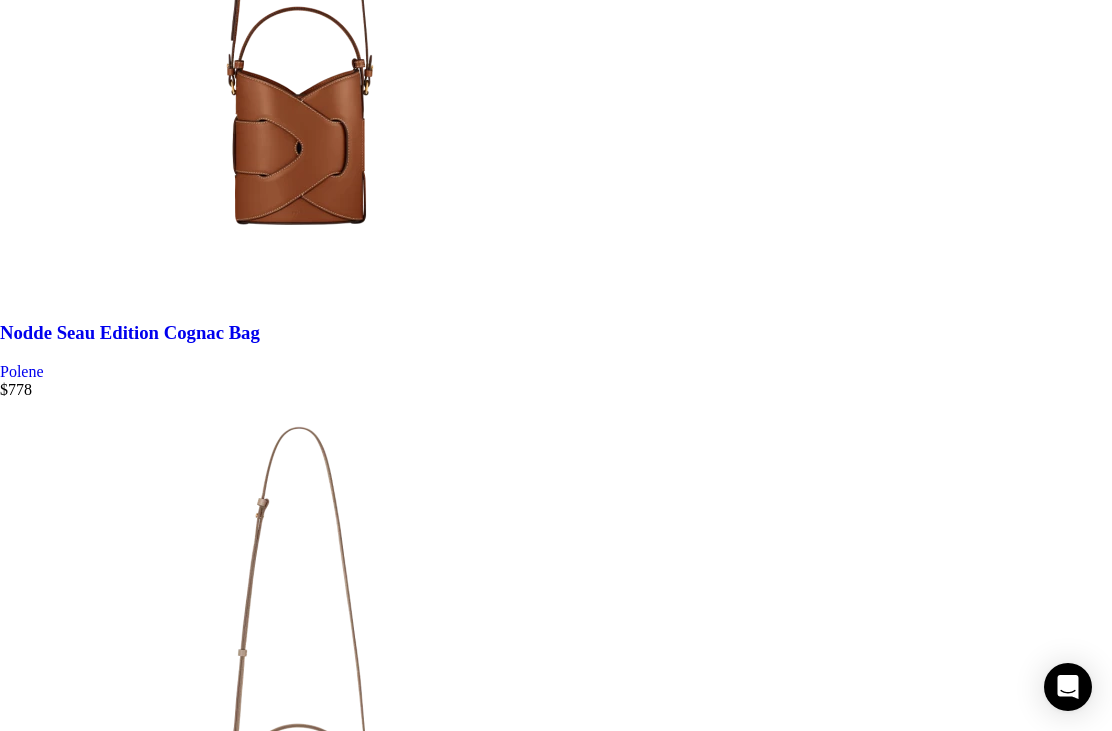 click on "Zimmermann" at bounding box center [83, 32506] 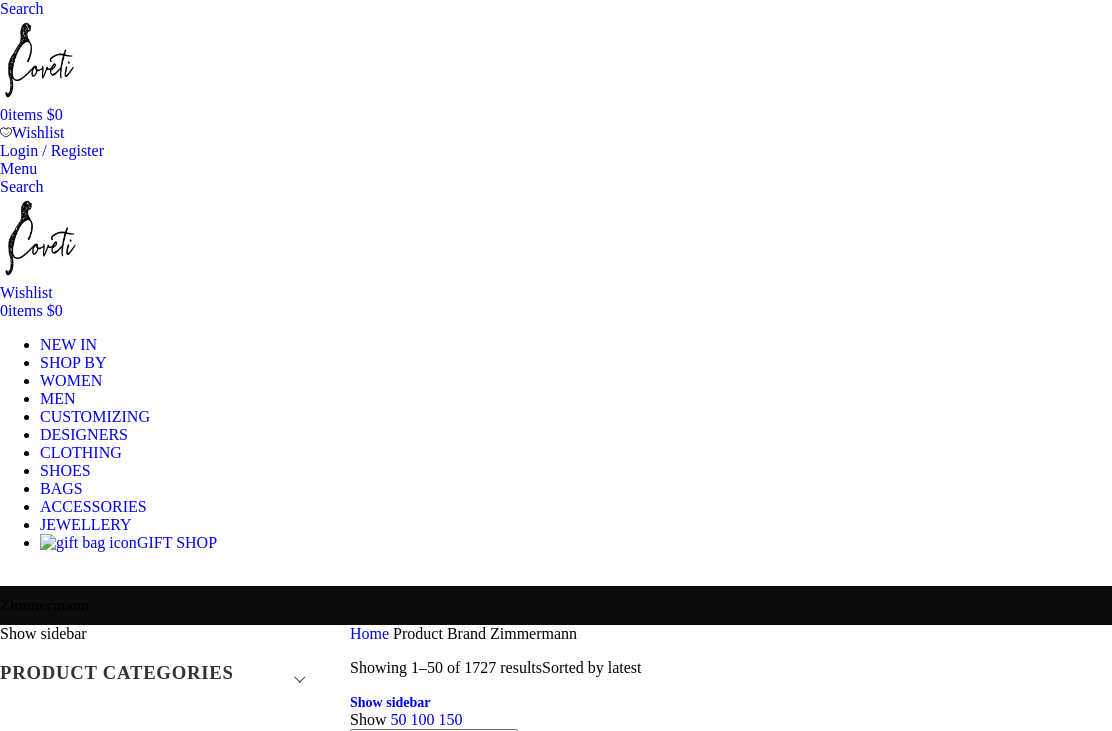 scroll, scrollTop: 754, scrollLeft: 0, axis: vertical 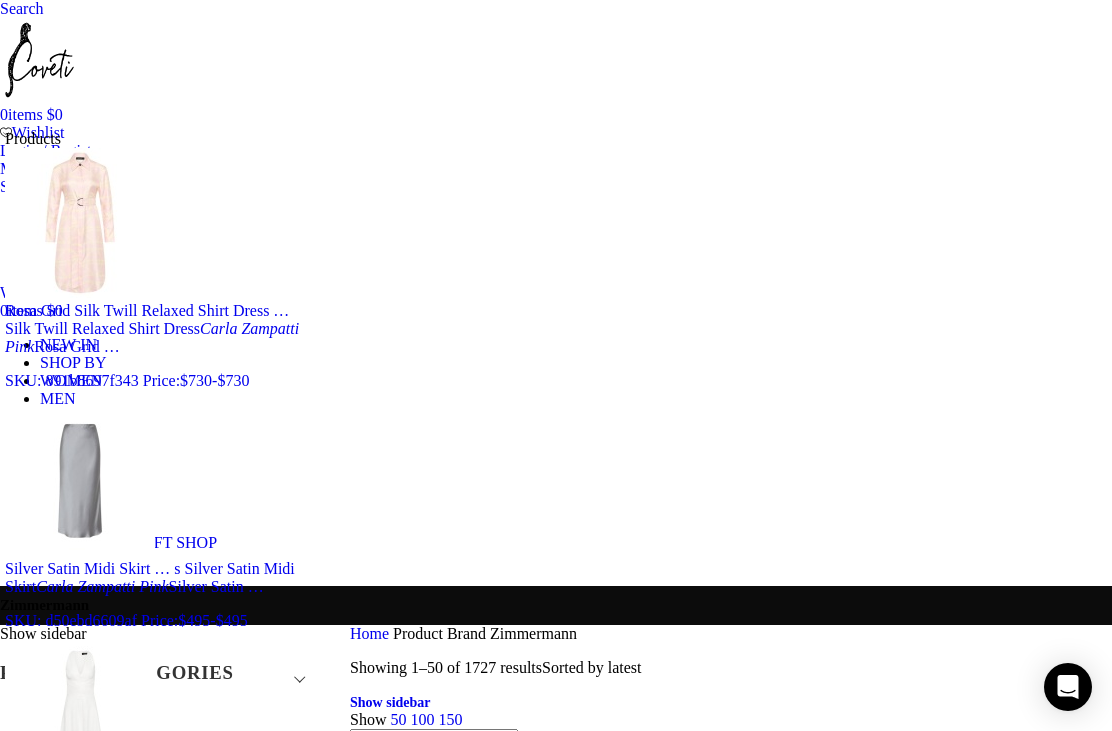 type on "Carla zampatti pink waterfall dress" 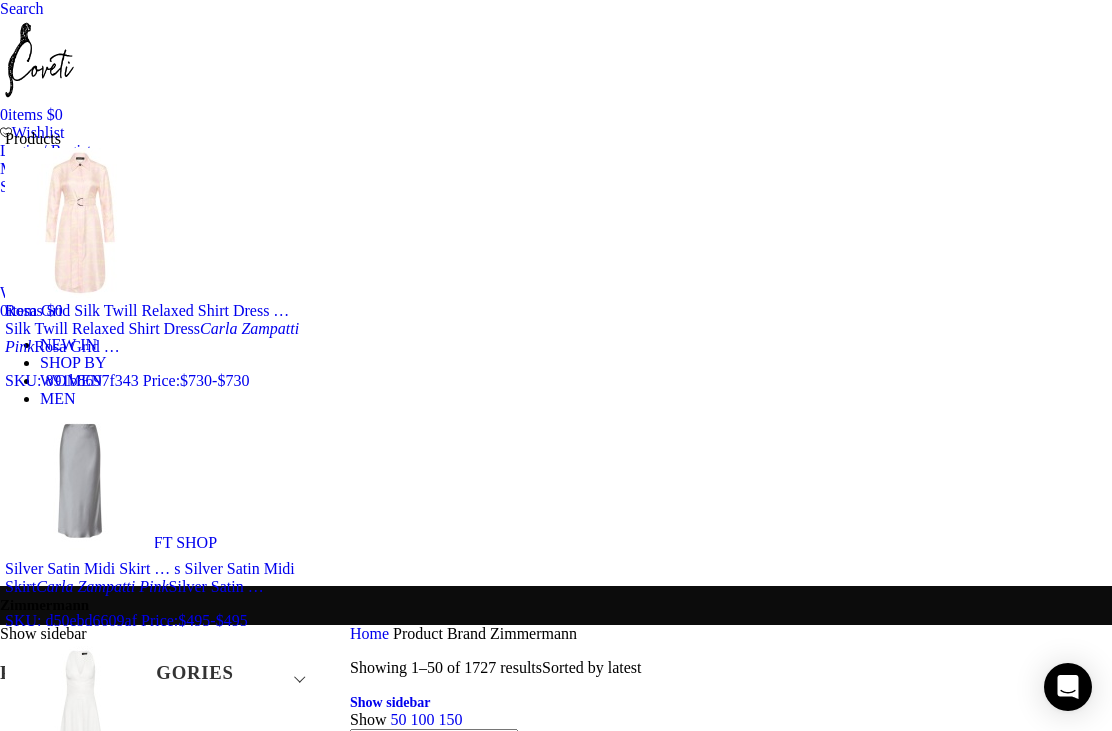 click on "Search" at bounding box center [210, 771] 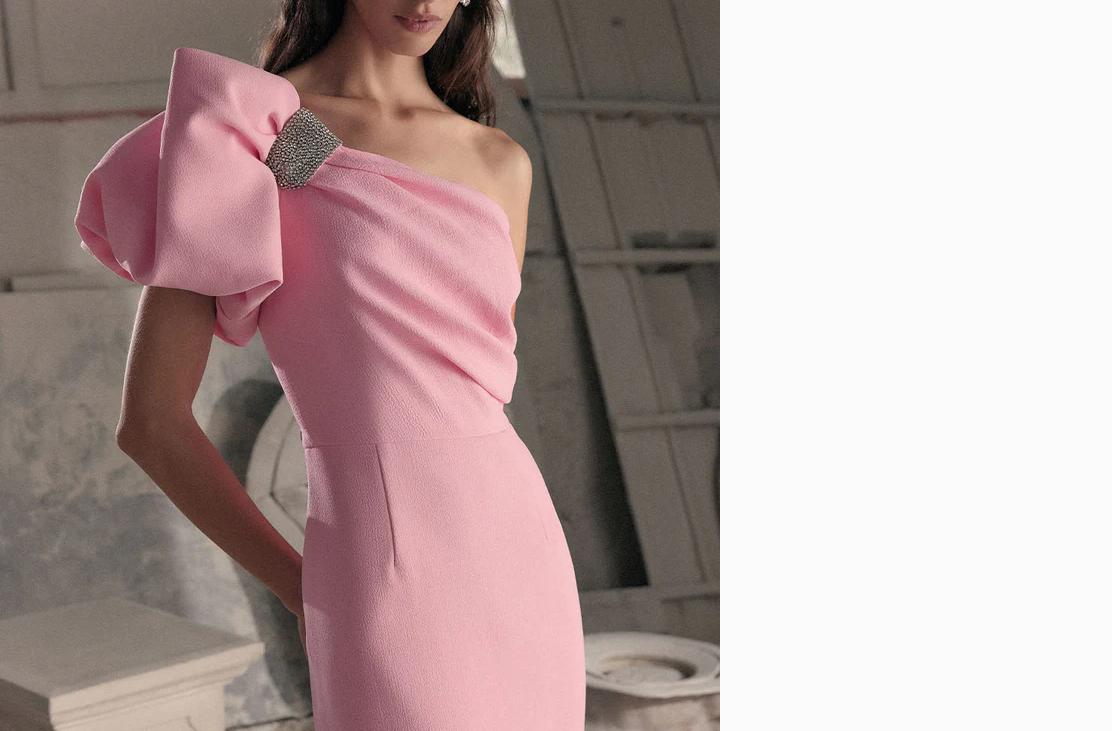 scroll, scrollTop: 751, scrollLeft: 0, axis: vertical 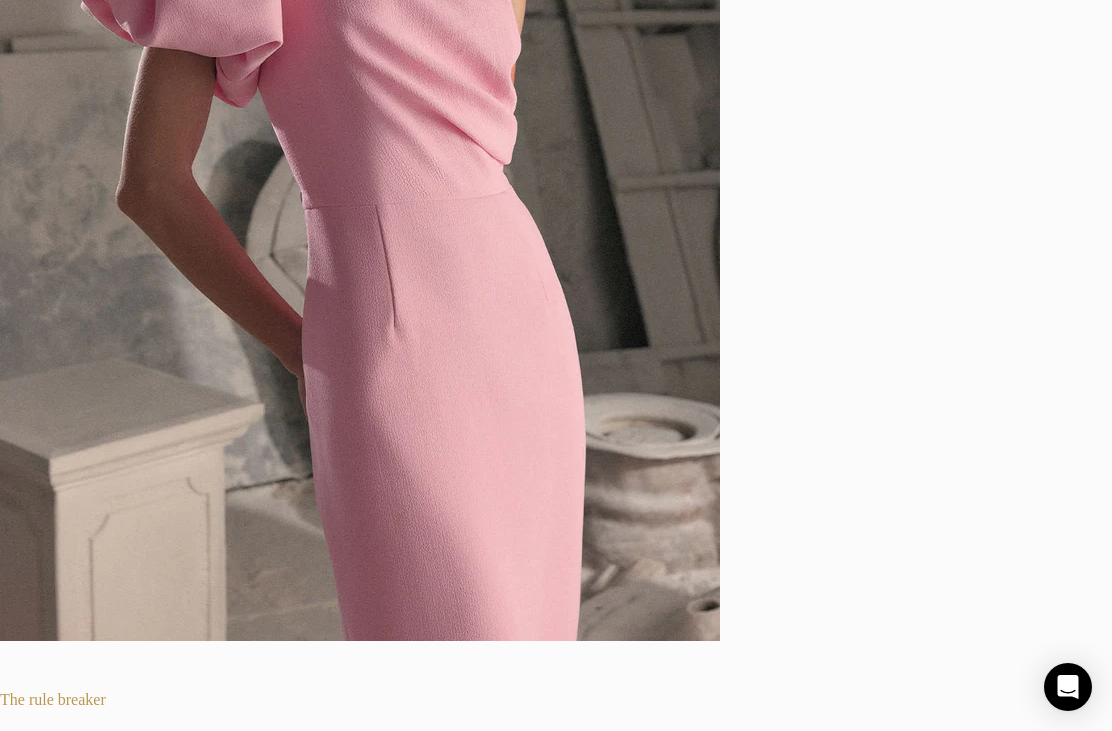 click on "Carla Zampatti" at bounding box center (680, 2468) 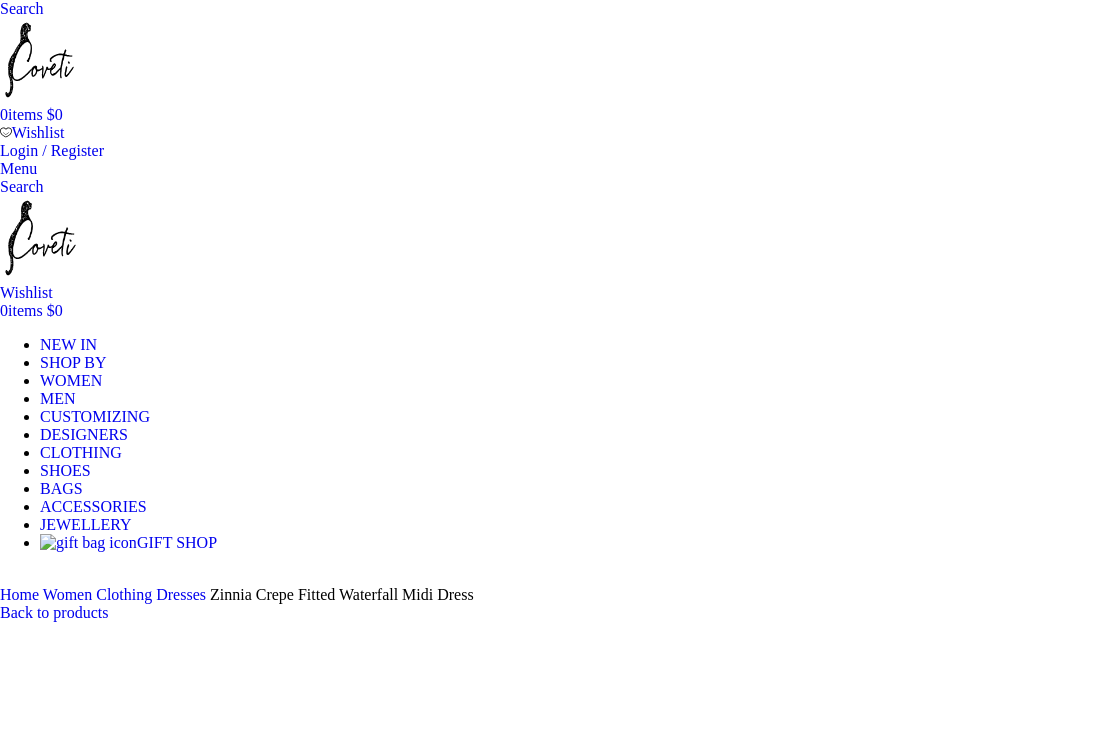 scroll, scrollTop: 0, scrollLeft: 0, axis: both 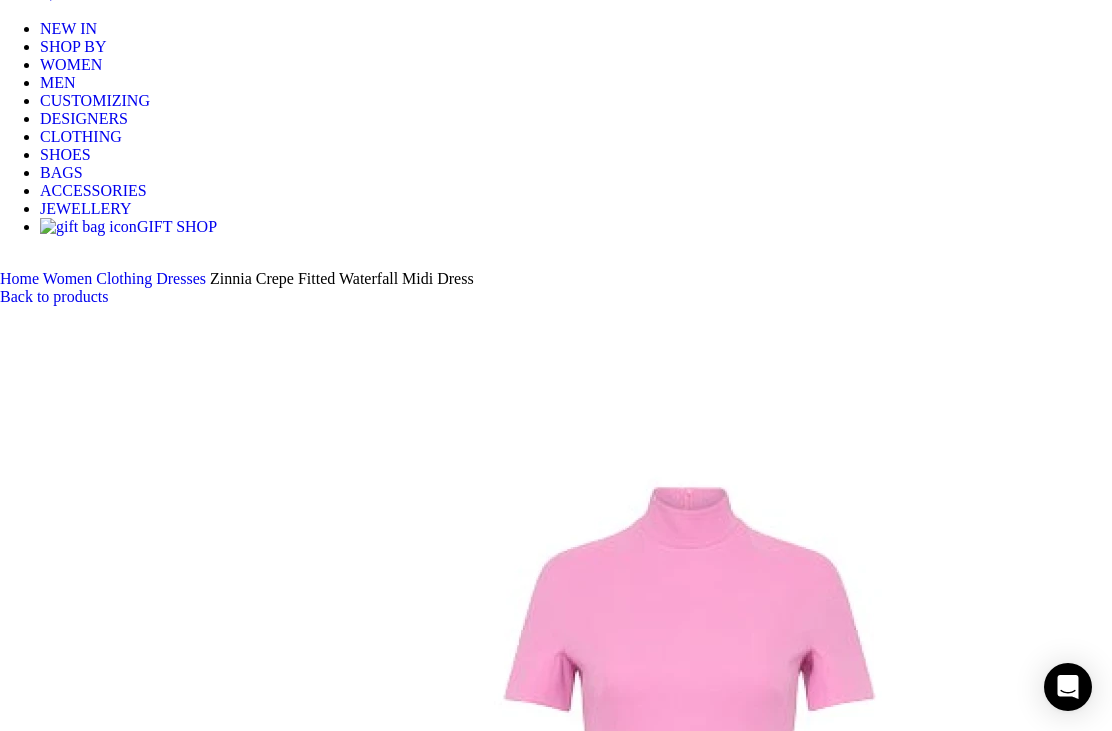 click at bounding box center (556, 865) 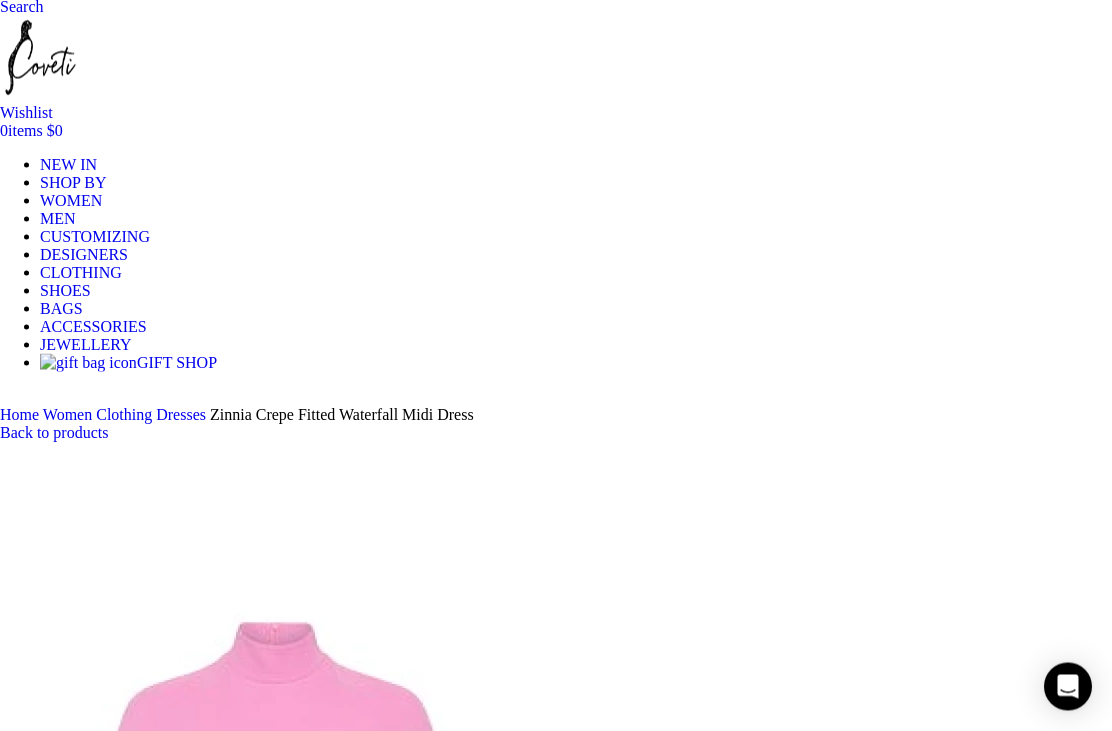 click at bounding box center (276, 2401) 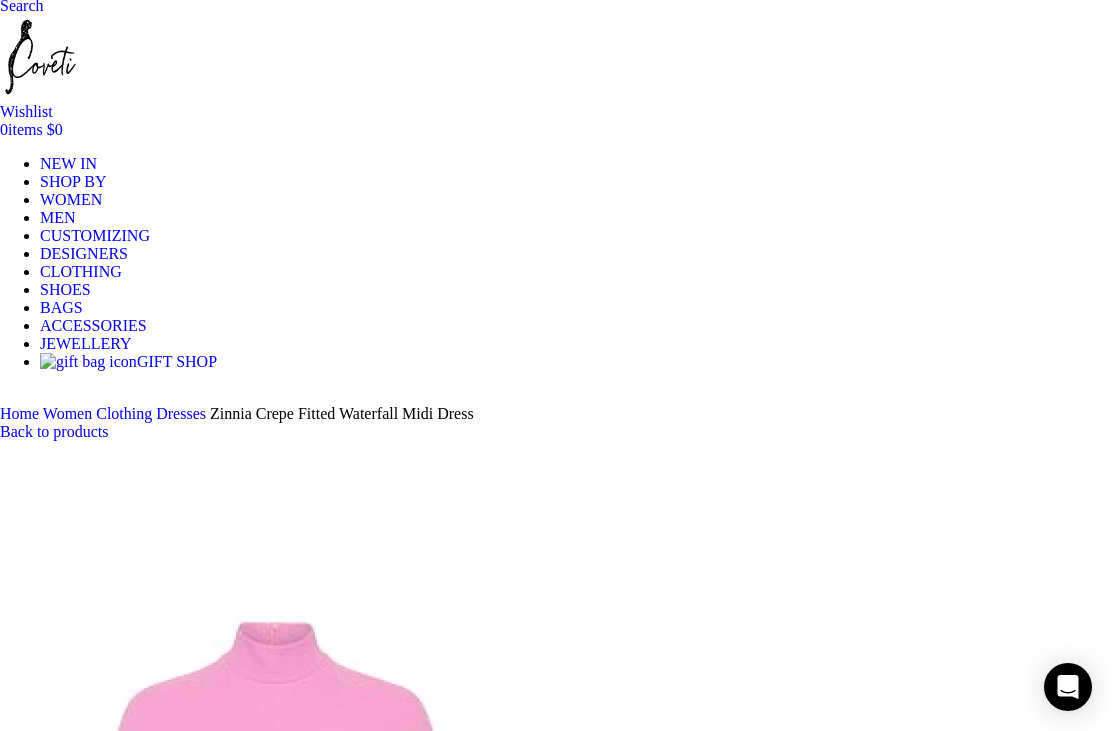 scroll, scrollTop: 0, scrollLeft: 1952, axis: horizontal 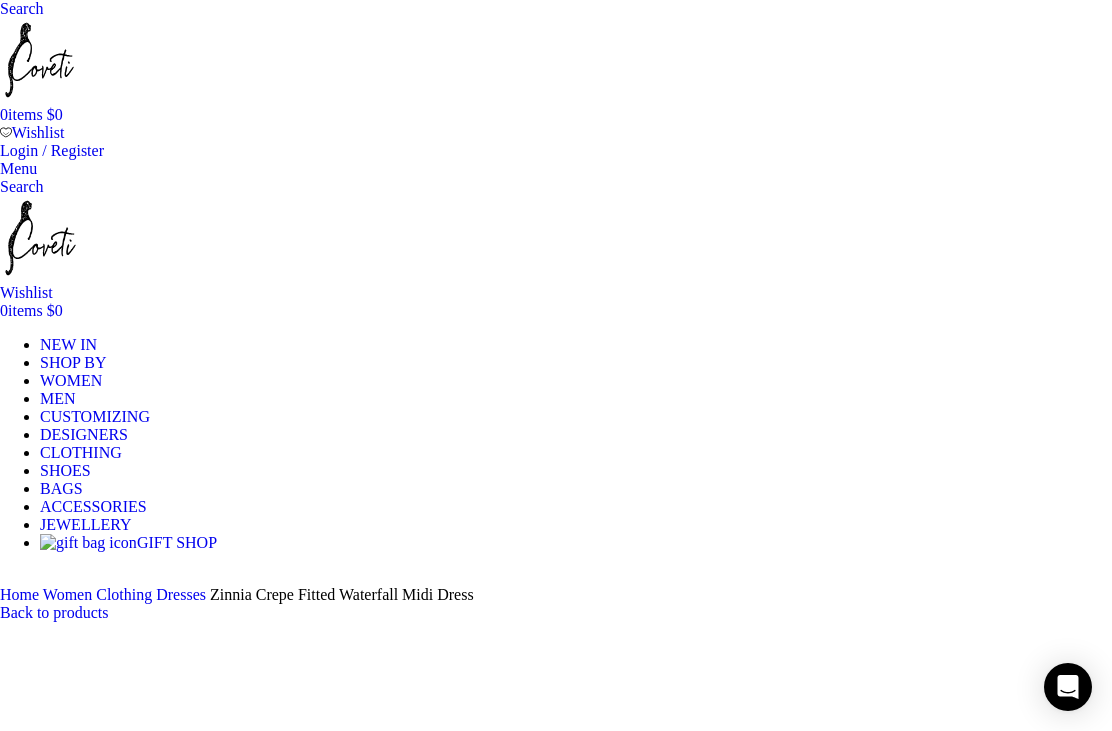 click on "DESIGNERS" at bounding box center [84, 434] 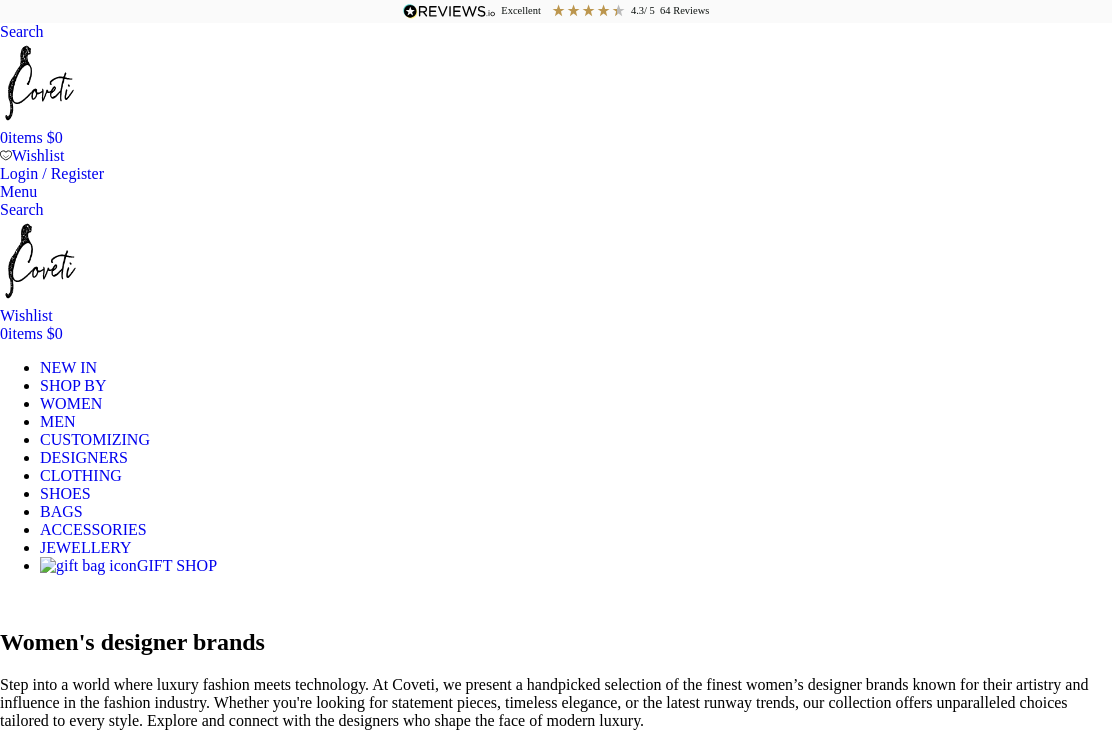 scroll, scrollTop: 291, scrollLeft: 0, axis: vertical 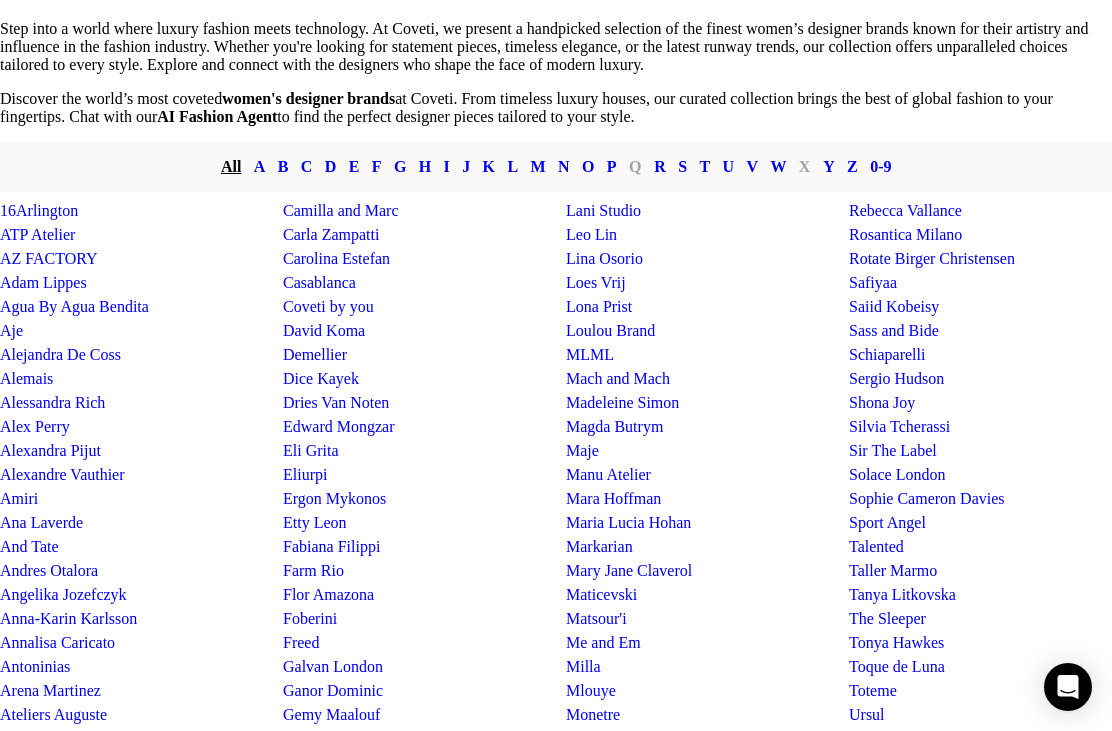 click on "Toteme" at bounding box center (873, 690) 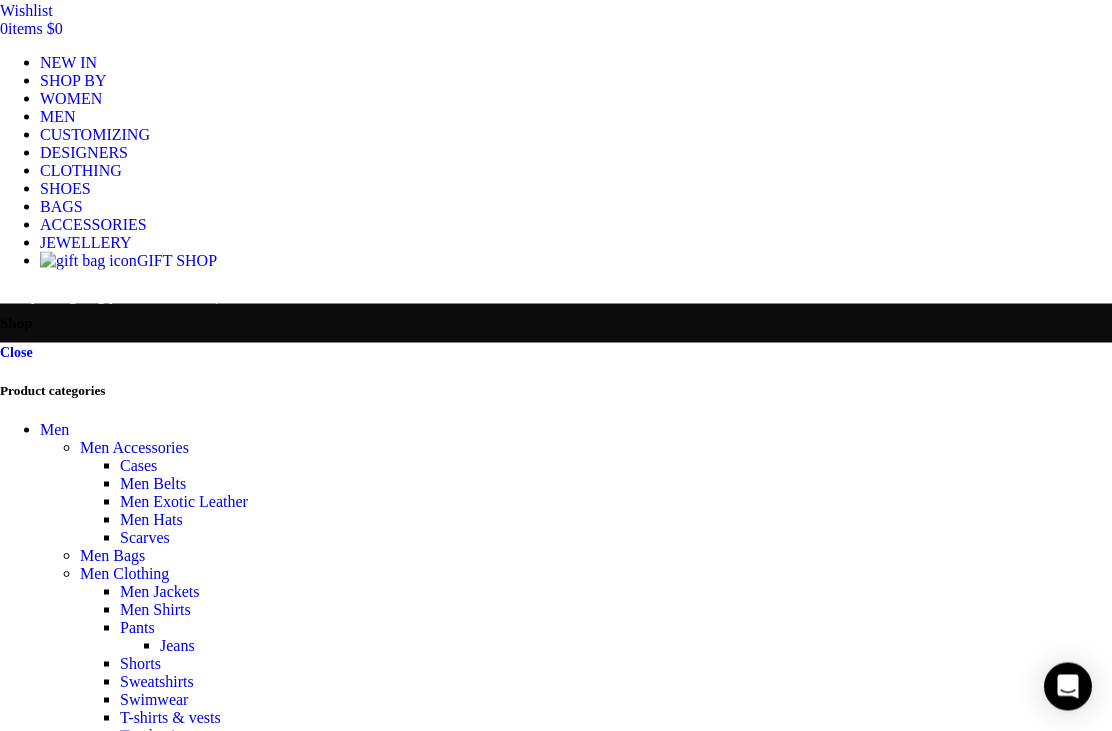 scroll, scrollTop: 311, scrollLeft: 0, axis: vertical 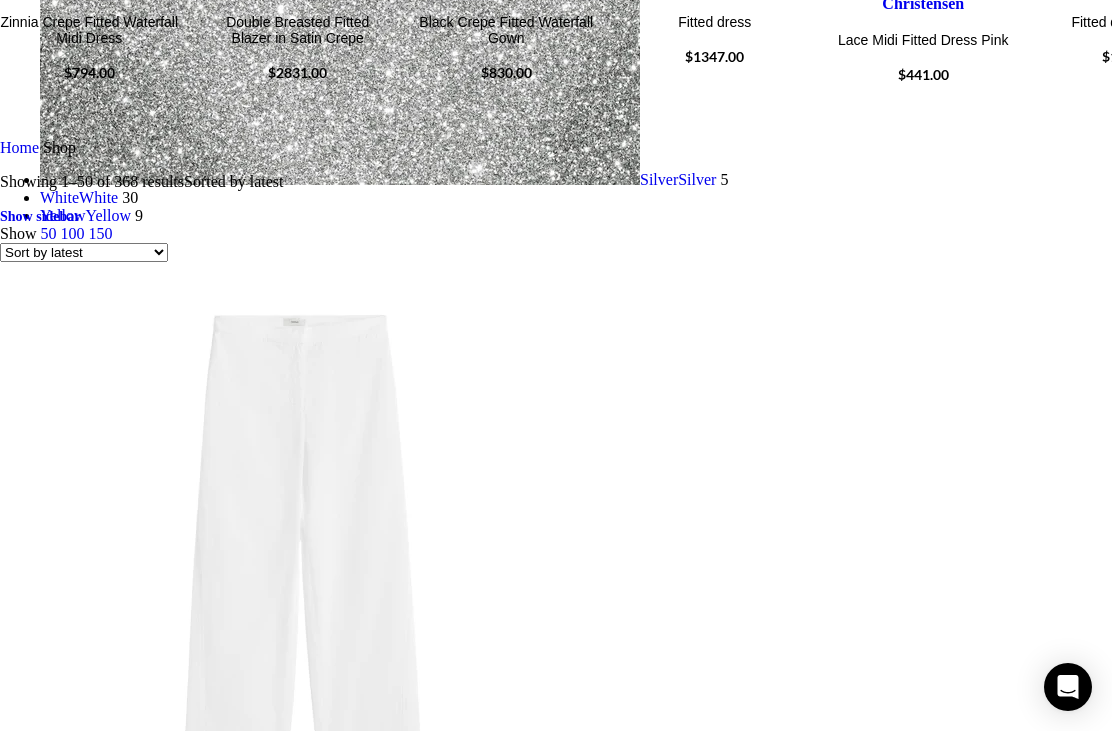 click on "Slouch waist basketweave dress straw" at bounding box center (150, 25306) 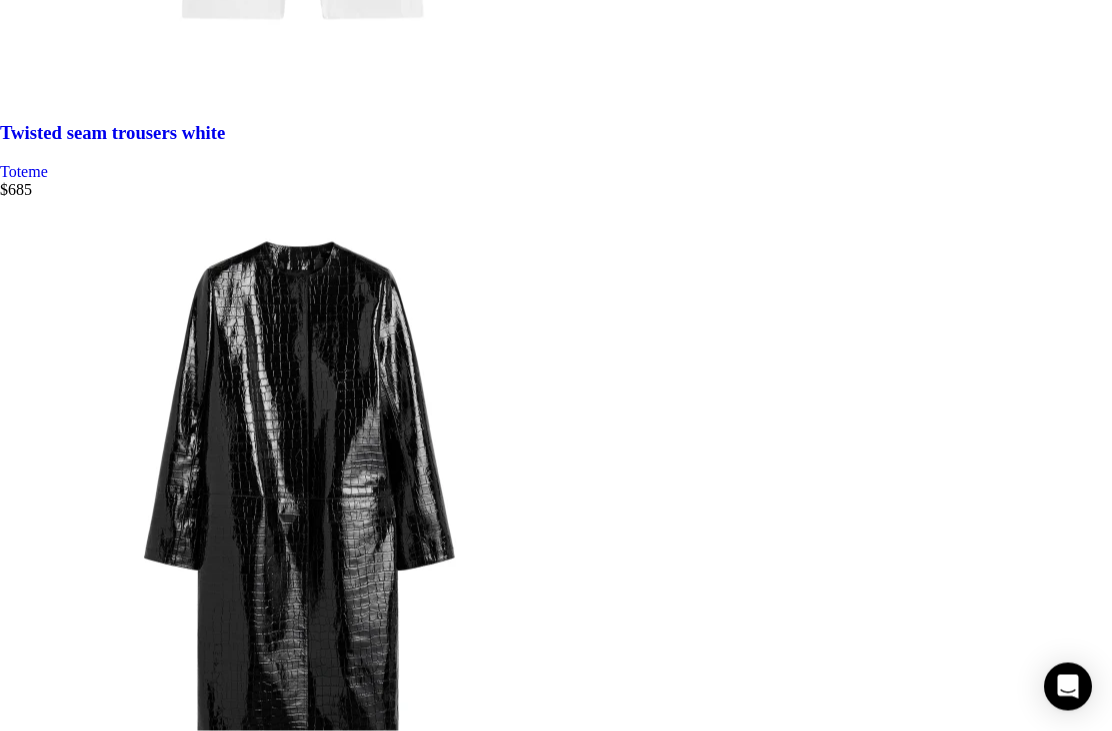 scroll, scrollTop: 5211, scrollLeft: 0, axis: vertical 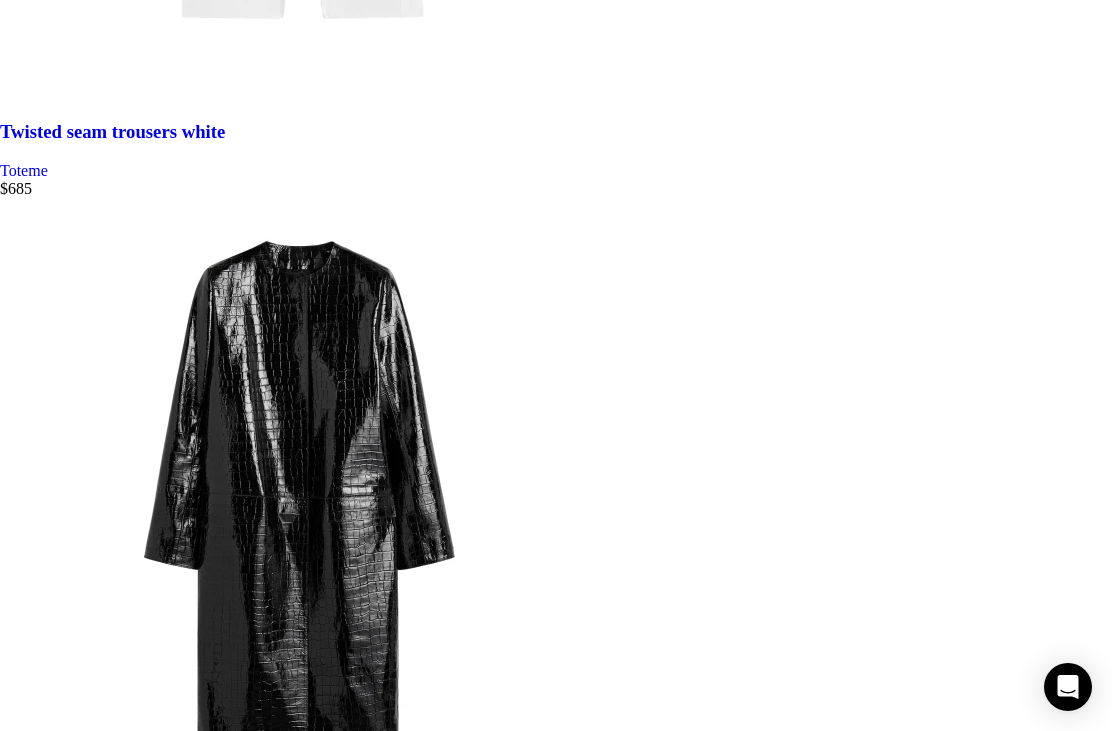 click on "Fluid tie-waist dress pearl" at bounding box center [103, 28829] 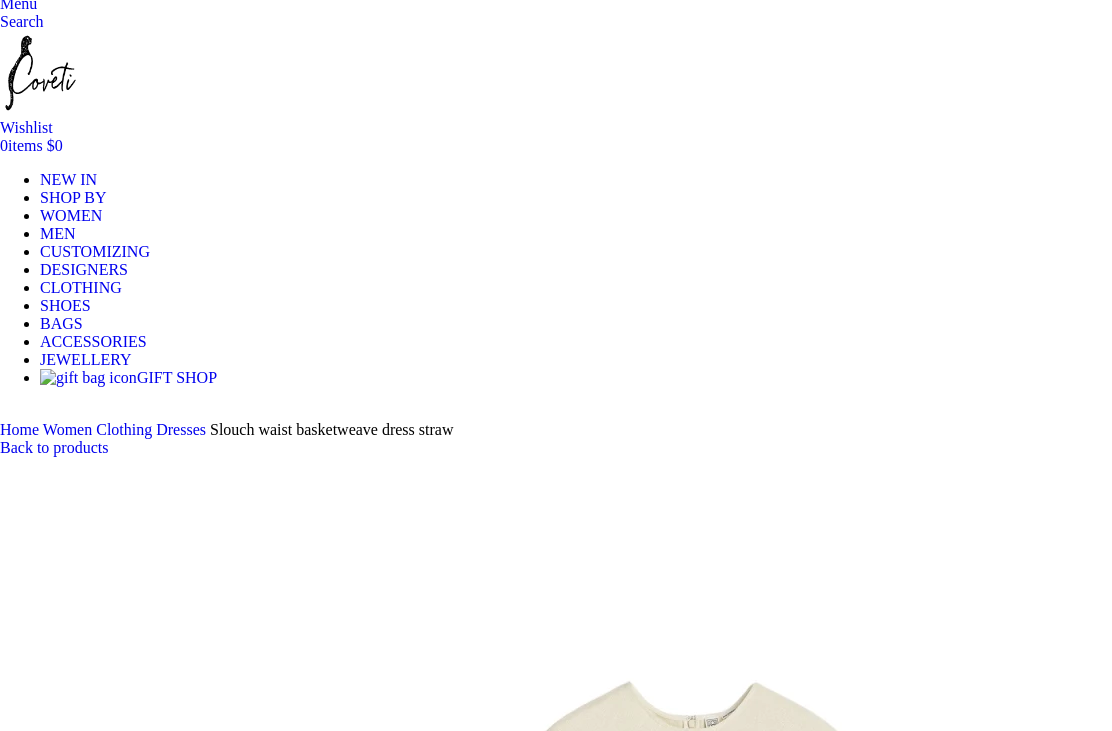 scroll, scrollTop: 165, scrollLeft: 0, axis: vertical 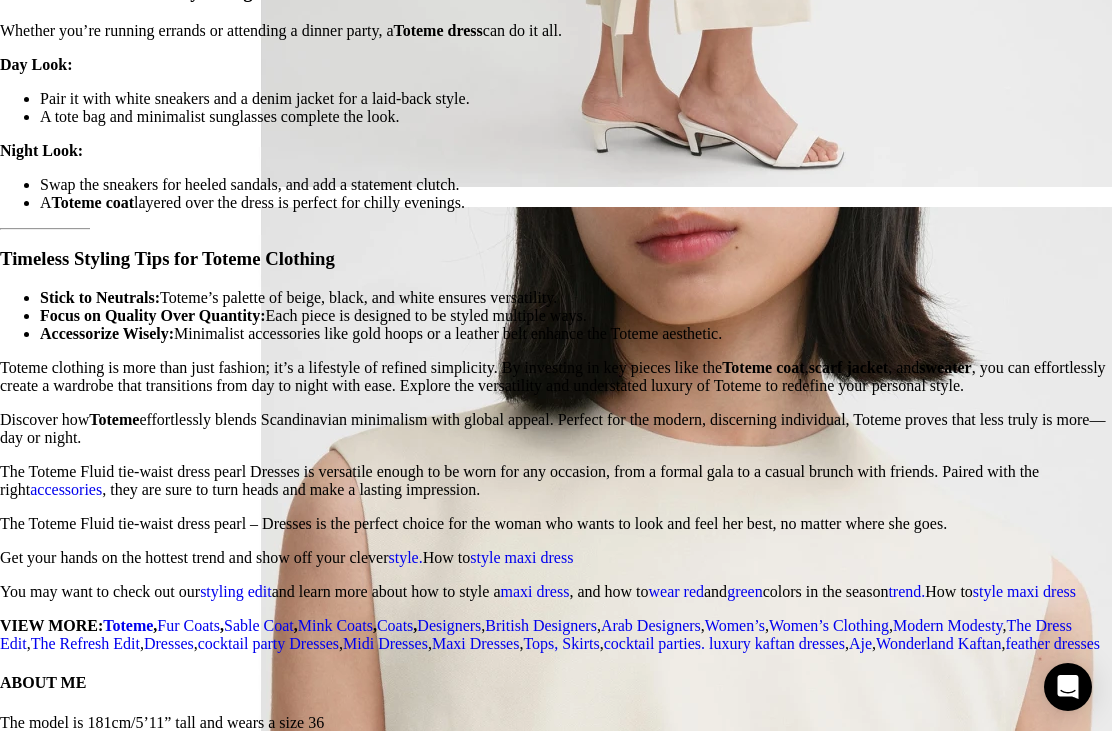 click at bounding box center (1088, 1340) 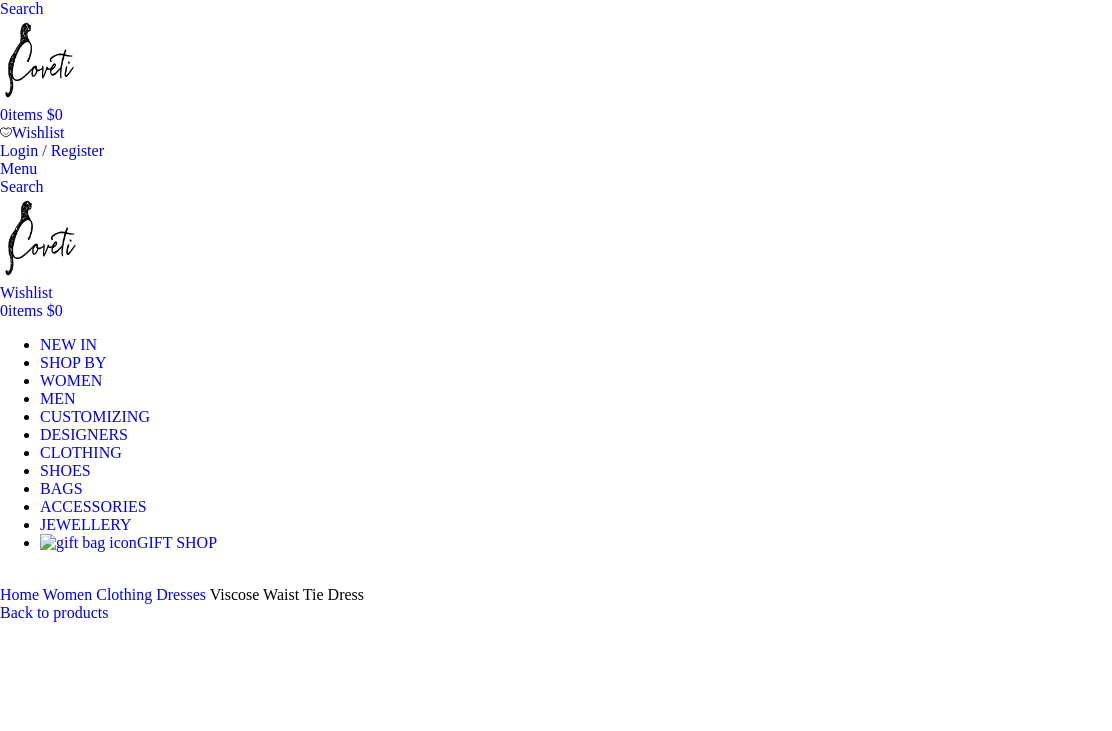 scroll, scrollTop: 195, scrollLeft: 0, axis: vertical 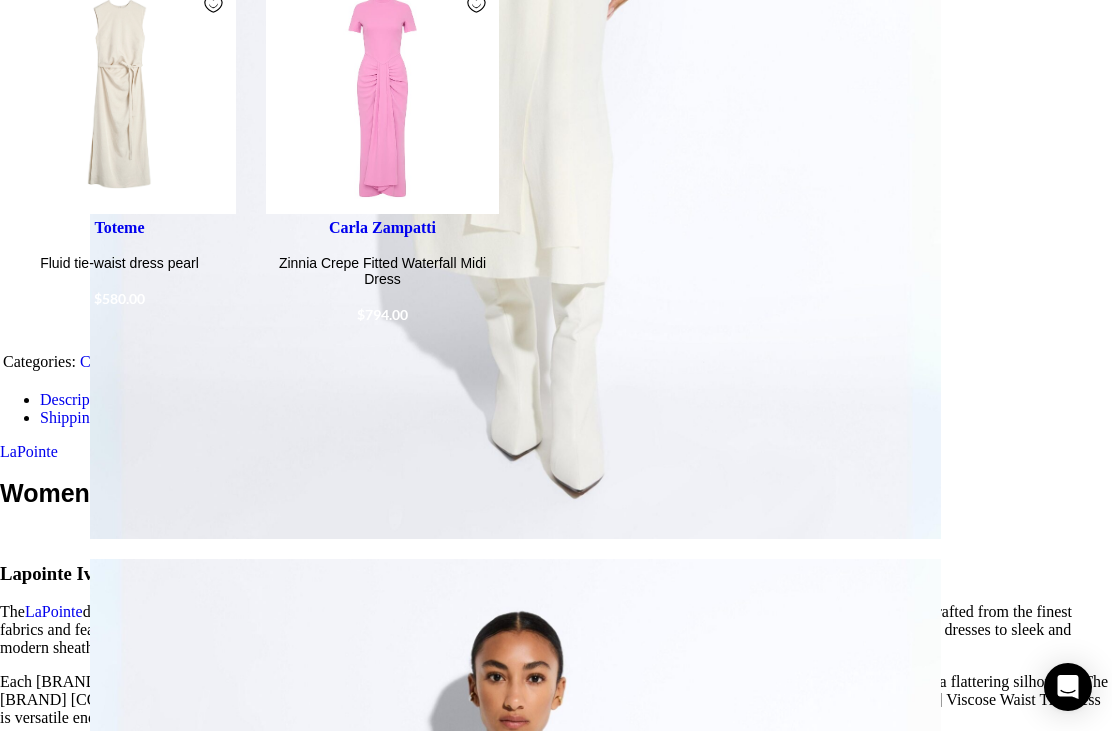 click at bounding box center [958, 2259] 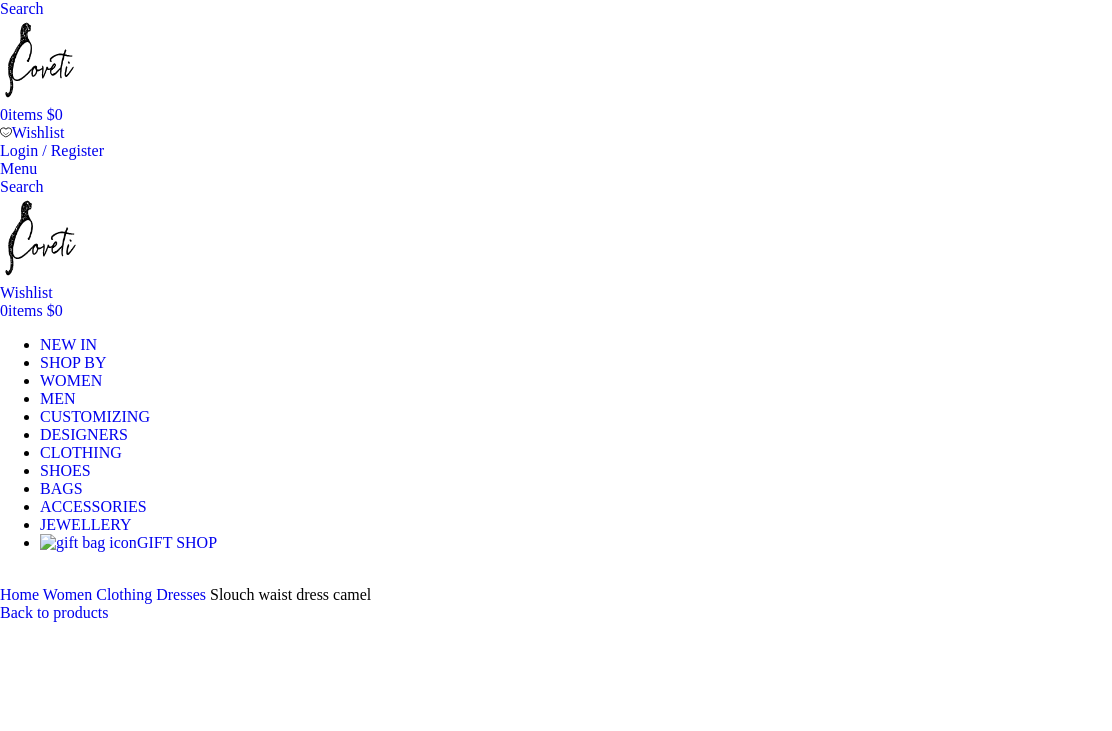 scroll, scrollTop: 0, scrollLeft: 0, axis: both 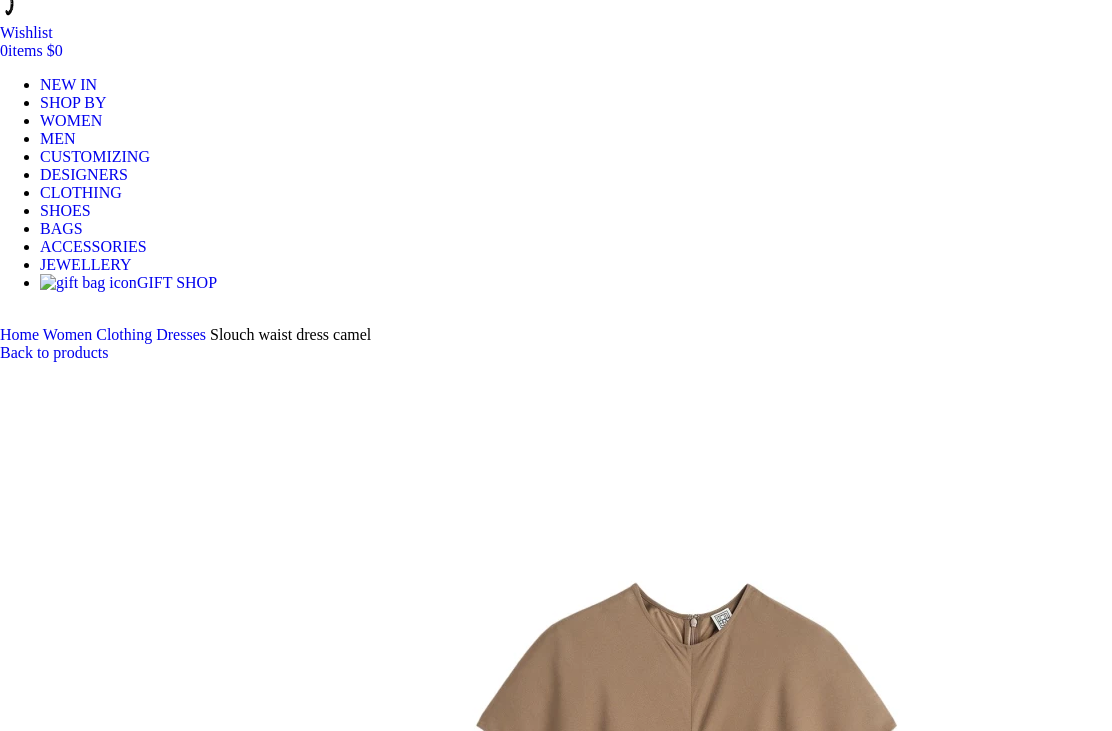 click at bounding box center (690, 1101) 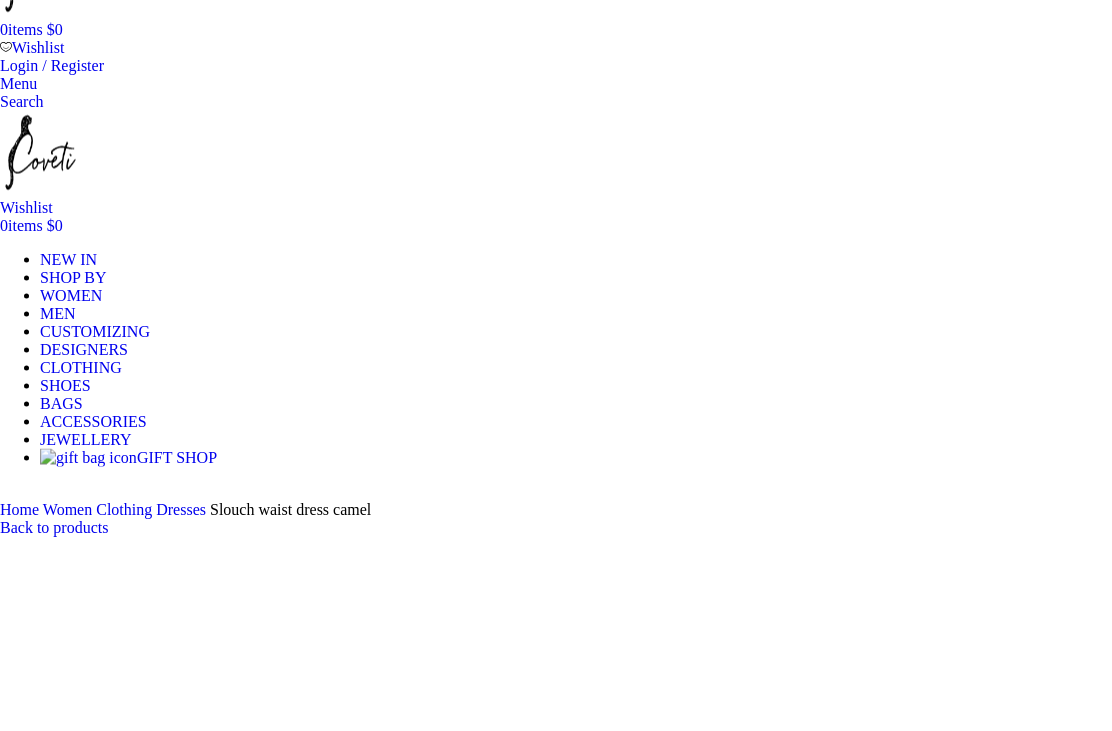 scroll, scrollTop: 71, scrollLeft: 0, axis: vertical 